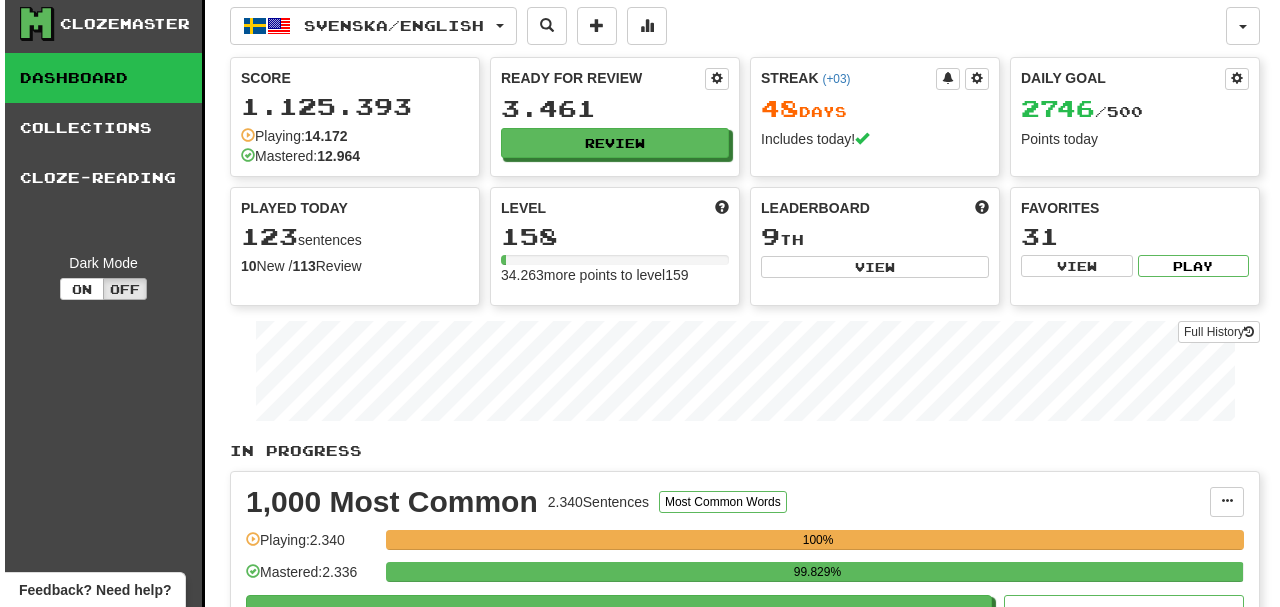 scroll, scrollTop: 0, scrollLeft: 0, axis: both 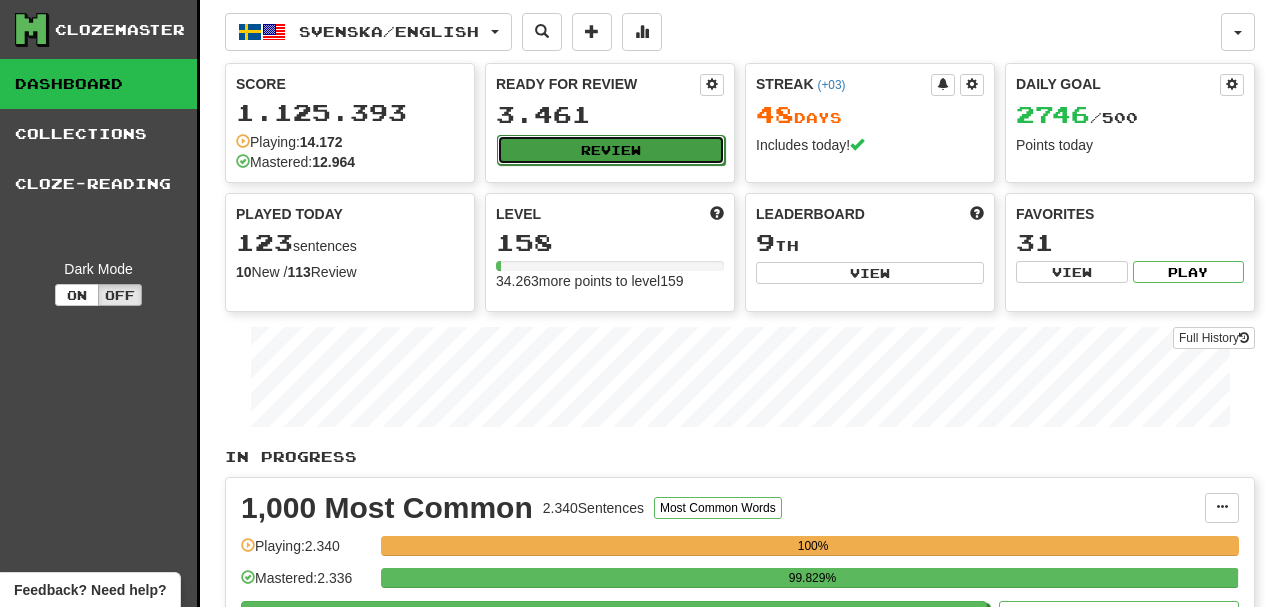 click on "Review" at bounding box center (611, 150) 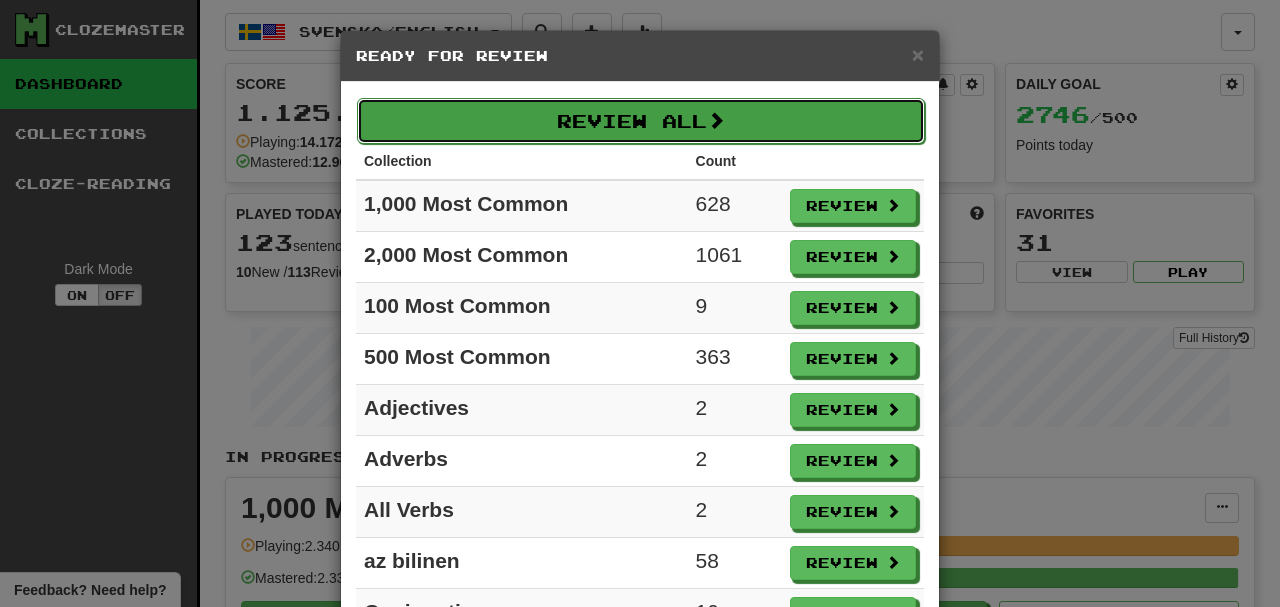 click on "Review All" at bounding box center (641, 121) 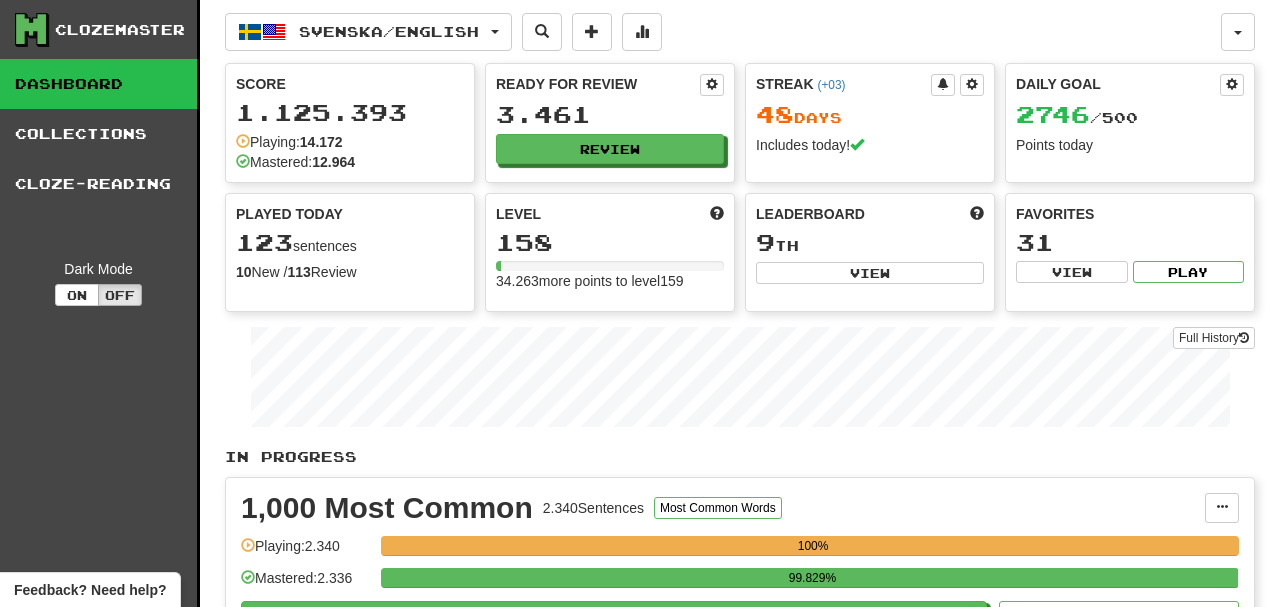 select on "**" 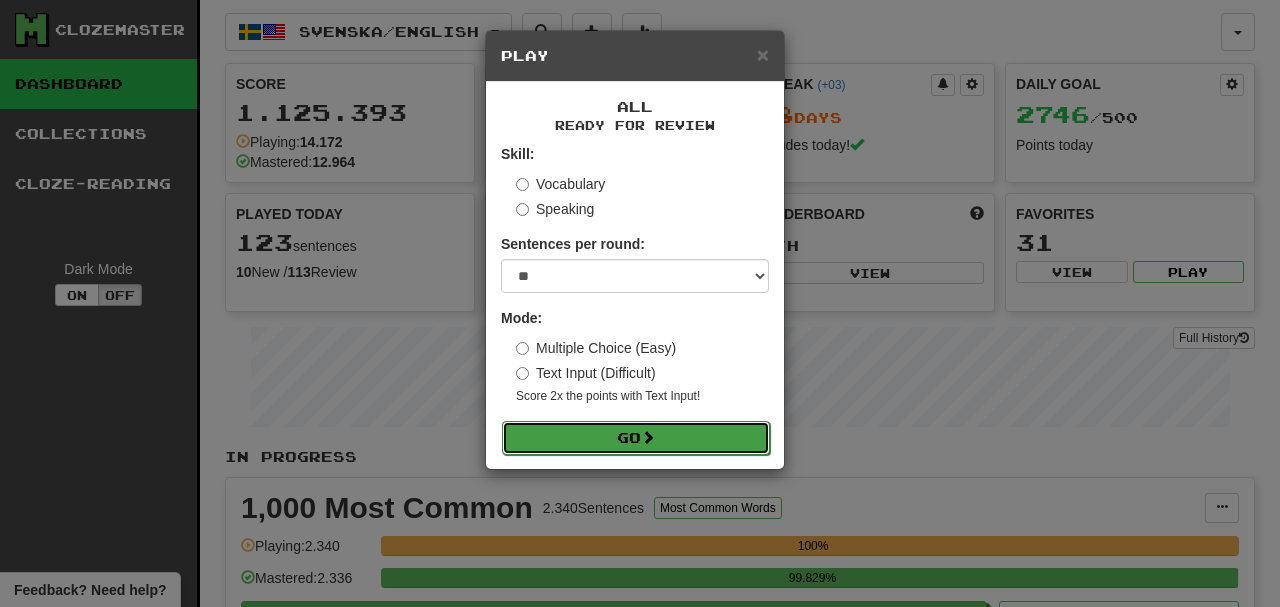 click on "Go" at bounding box center [636, 438] 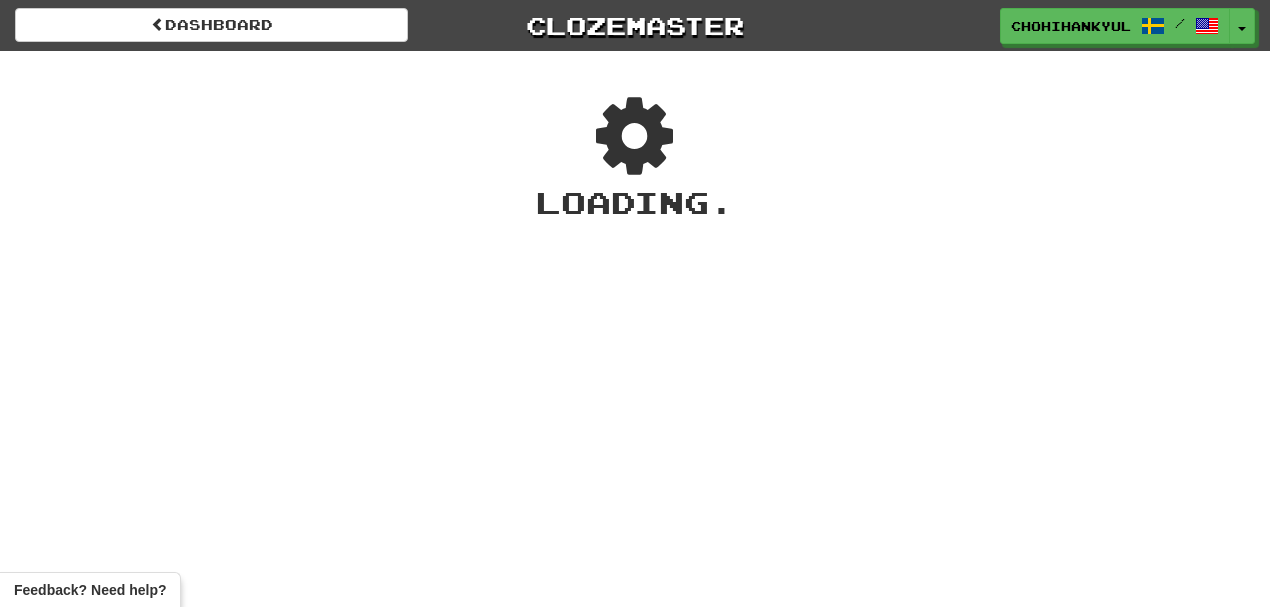 scroll, scrollTop: 0, scrollLeft: 0, axis: both 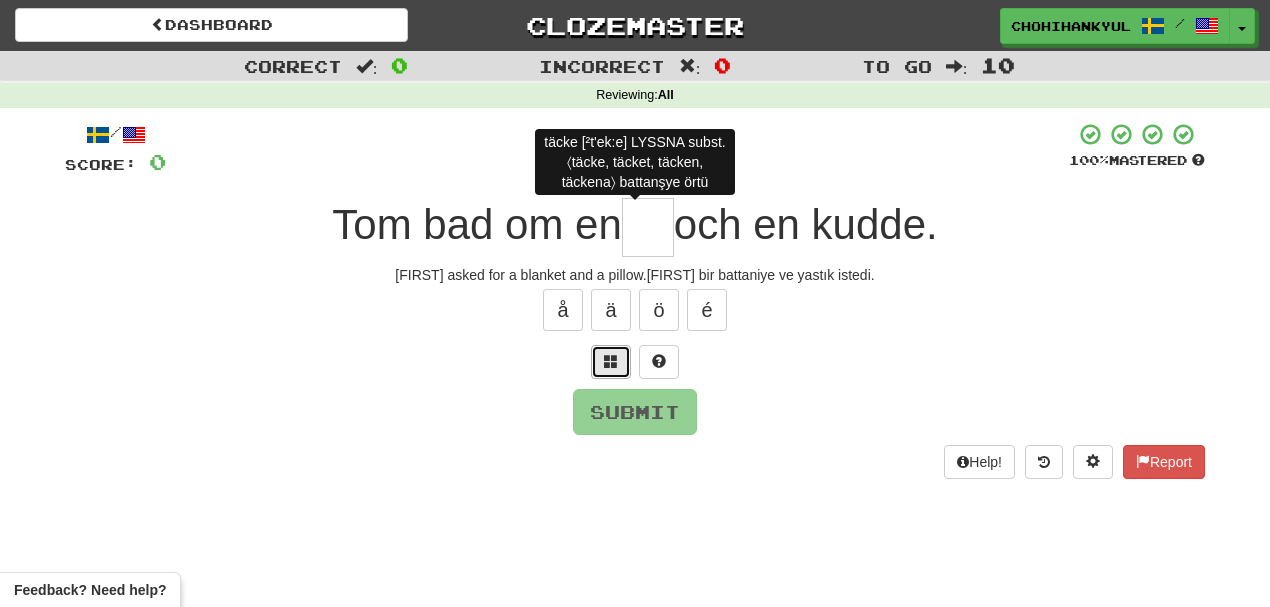 click at bounding box center (611, 361) 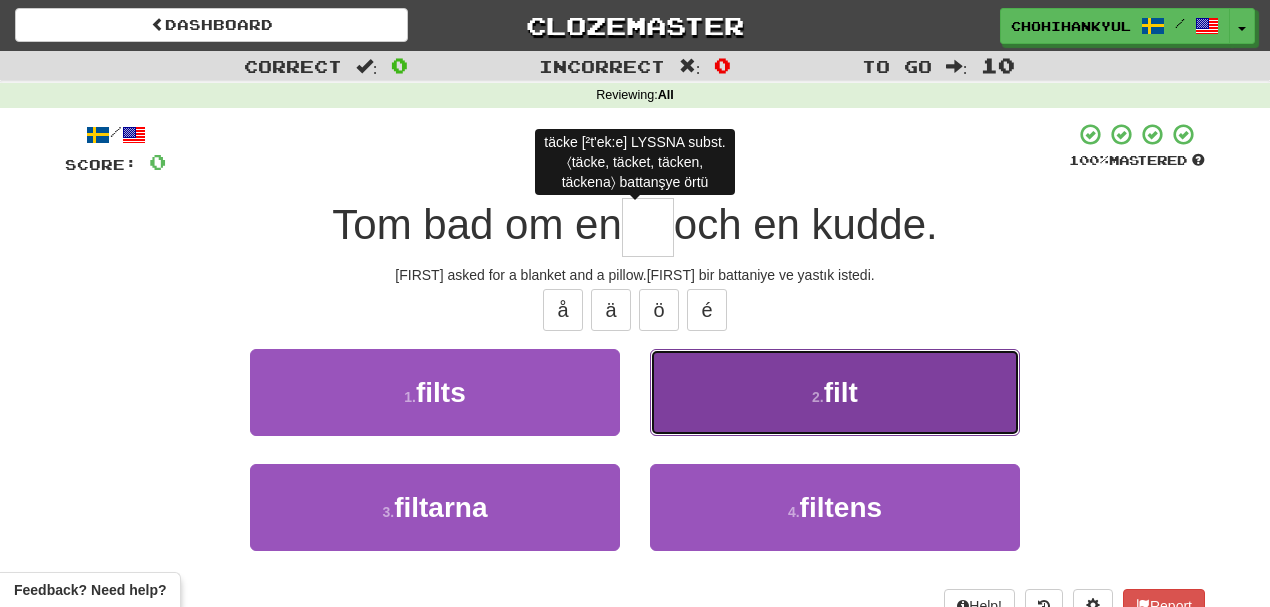 click on "2 .  filt" at bounding box center (835, 392) 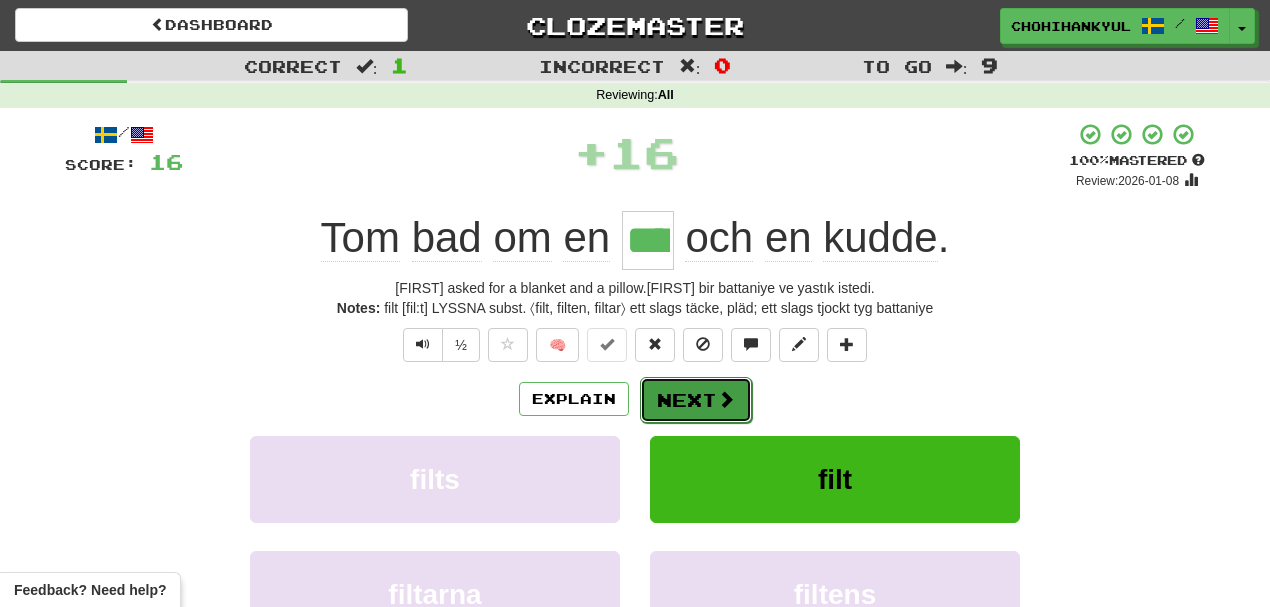 click on "Next" at bounding box center (696, 400) 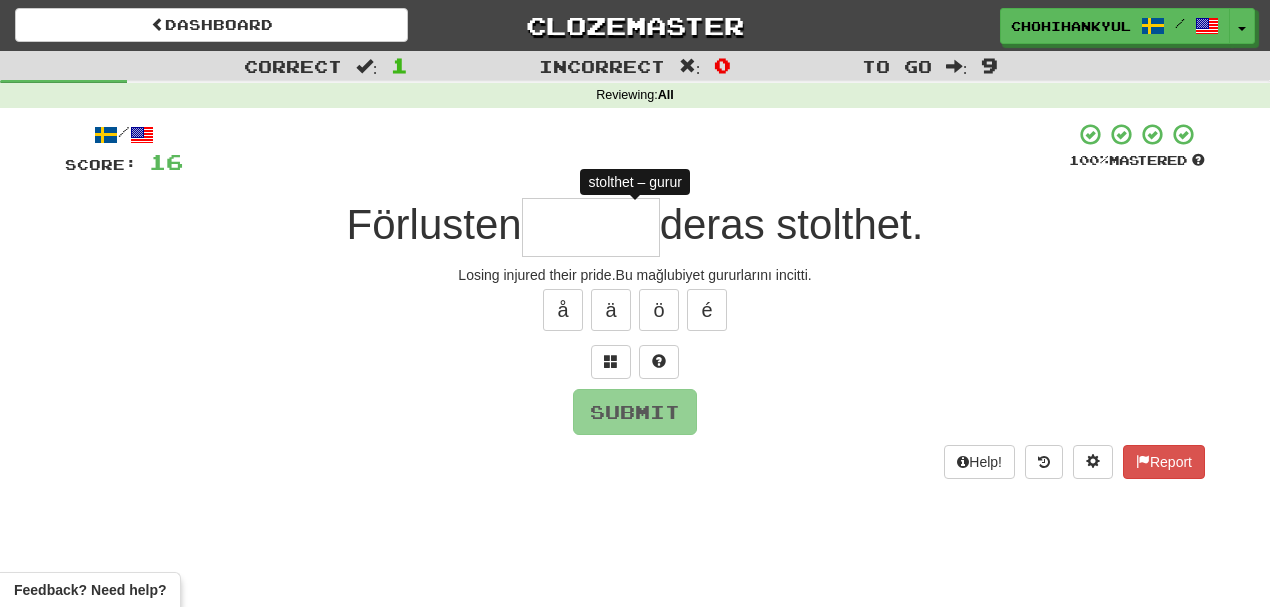 click on "/ Score: 16 100 % Mastered Förlusten deras stolthet.
stolthet – gurur
Losing injured their pride.Bu mağlubiyet gururlarını incitti. å ä ö é Submit Help! Report" at bounding box center [635, 300] 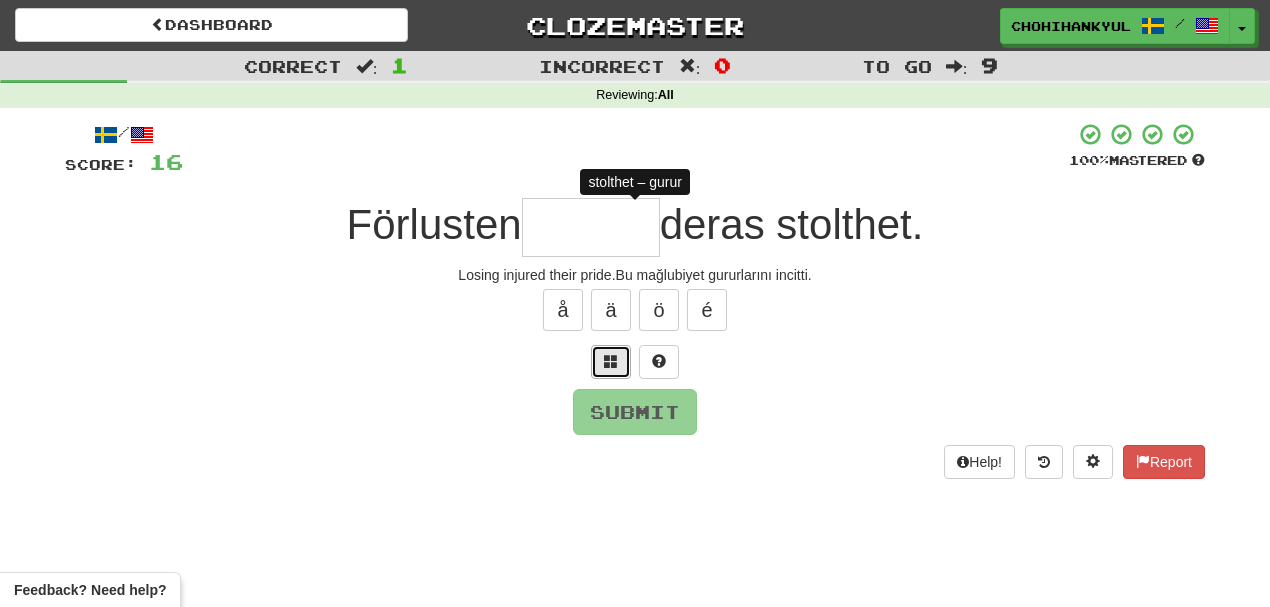 click at bounding box center [611, 362] 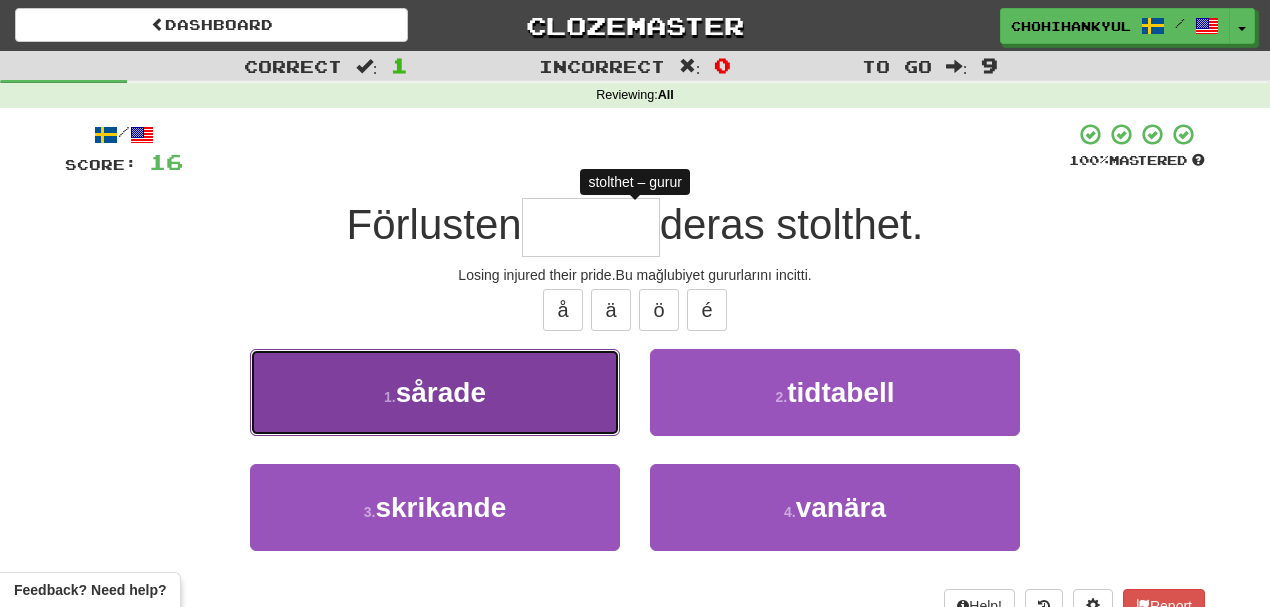 click on "1 .  sårade" at bounding box center [435, 392] 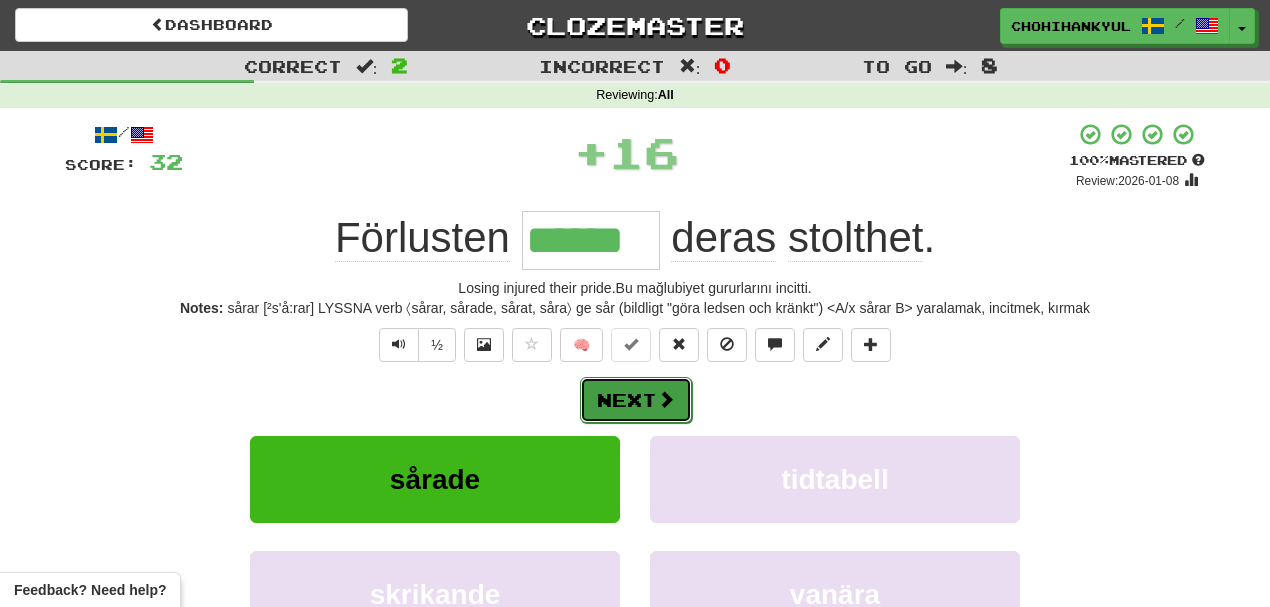 click at bounding box center [666, 399] 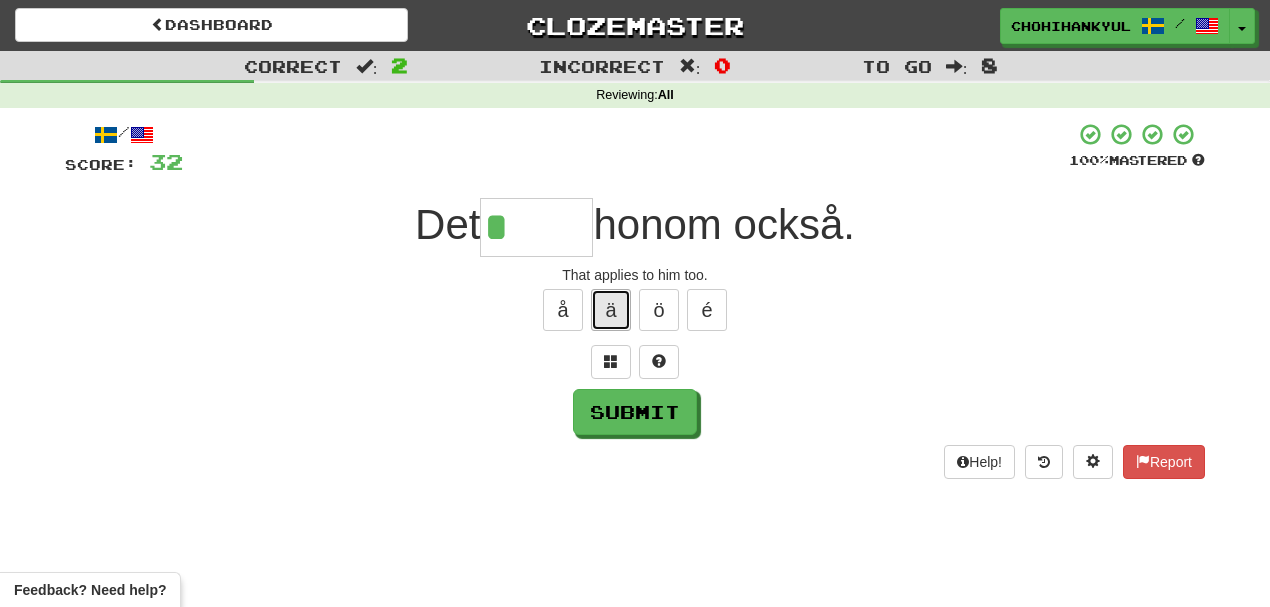 click on "ä" at bounding box center (611, 310) 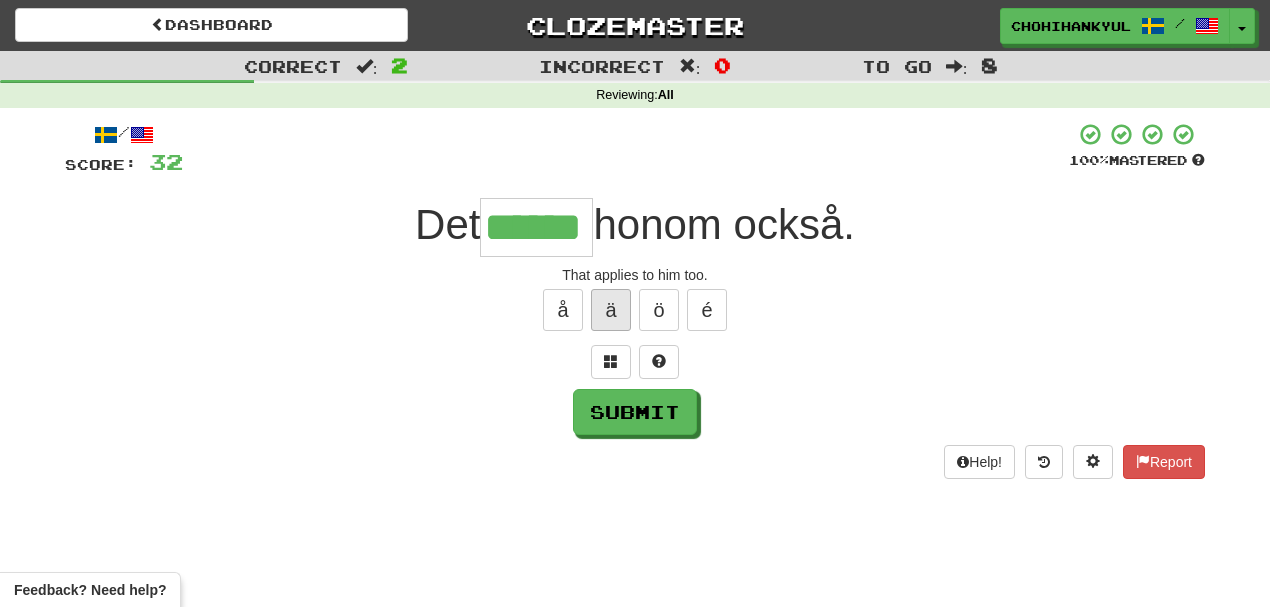 type on "******" 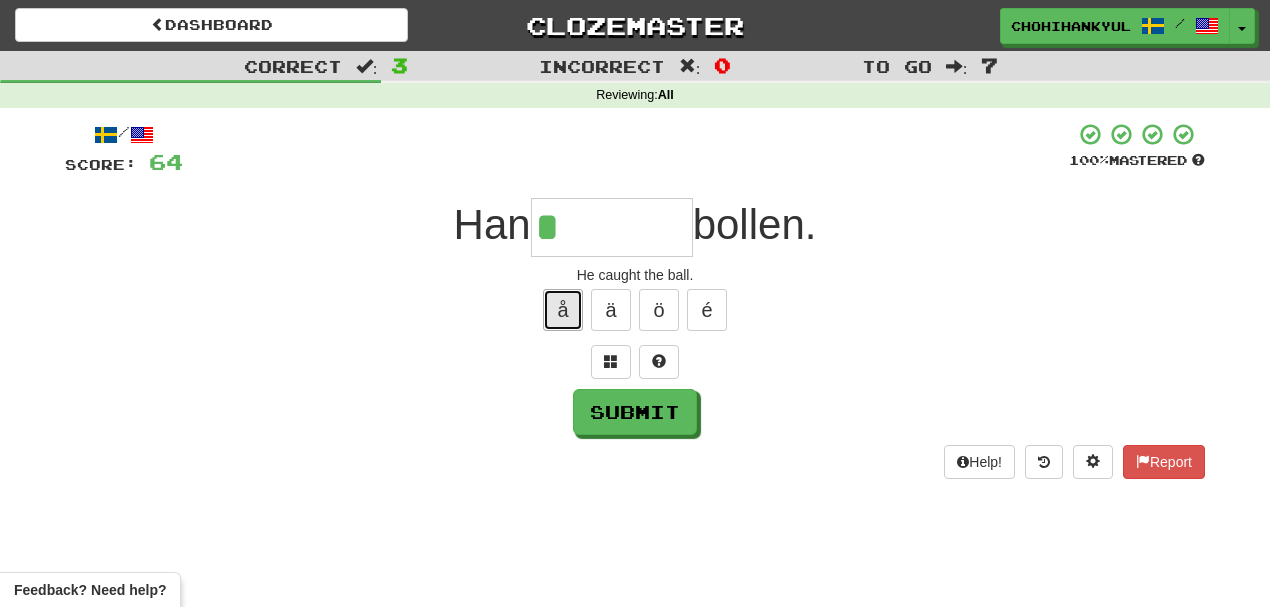 click on "å" at bounding box center [563, 310] 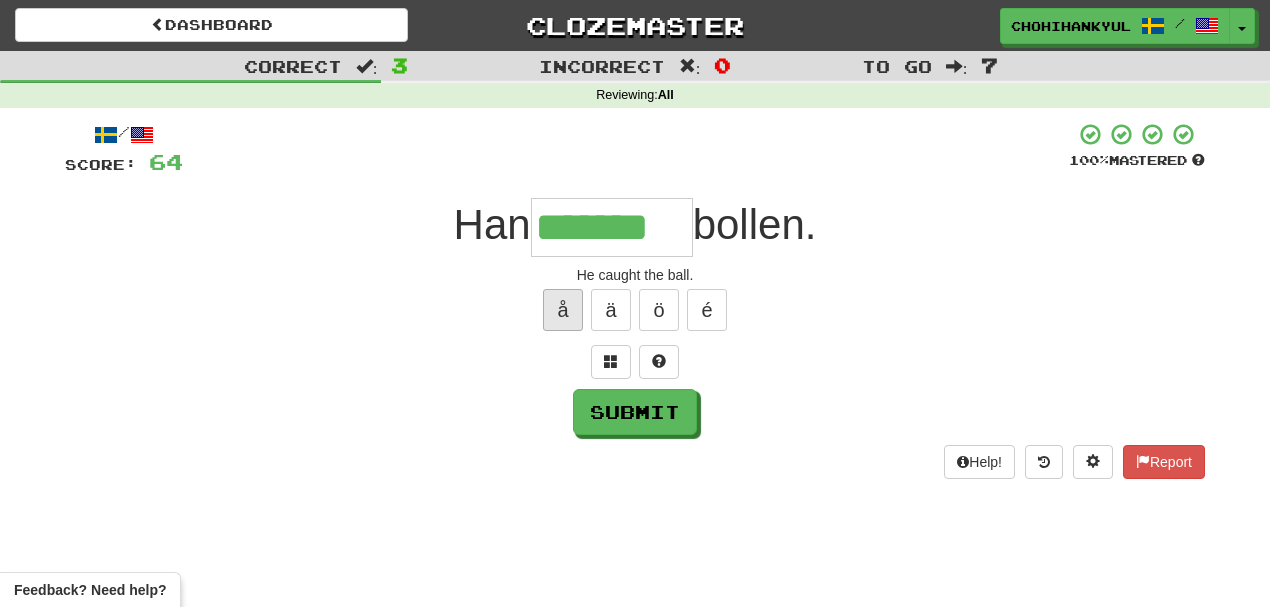 type on "*******" 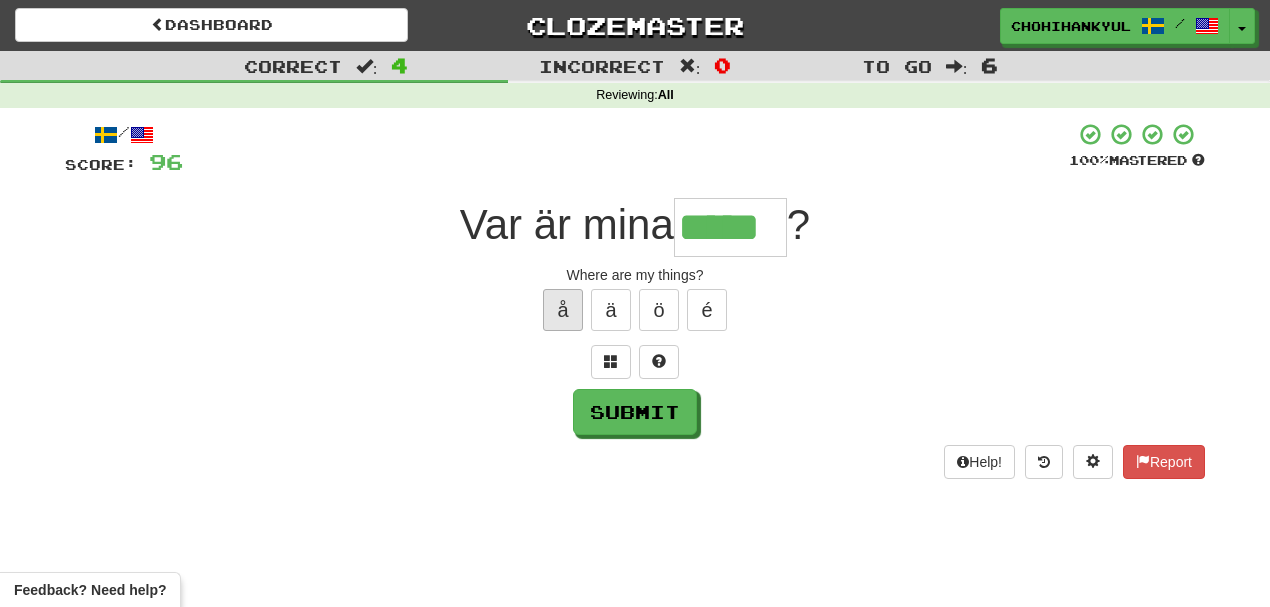type on "*****" 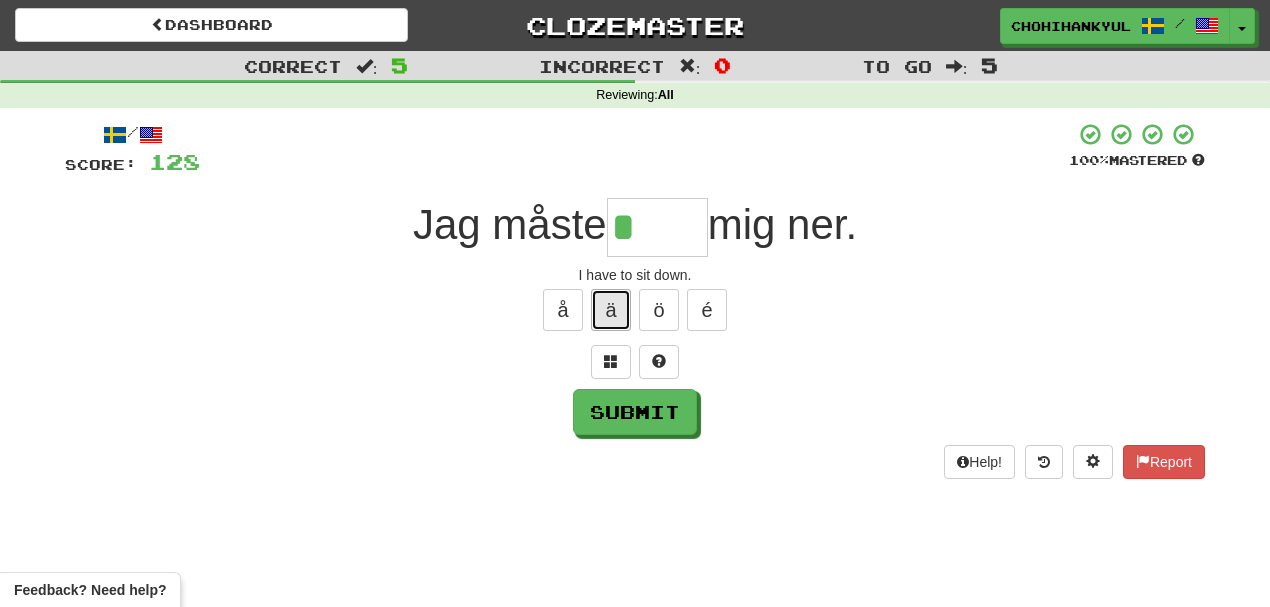 click on "ä" at bounding box center [611, 310] 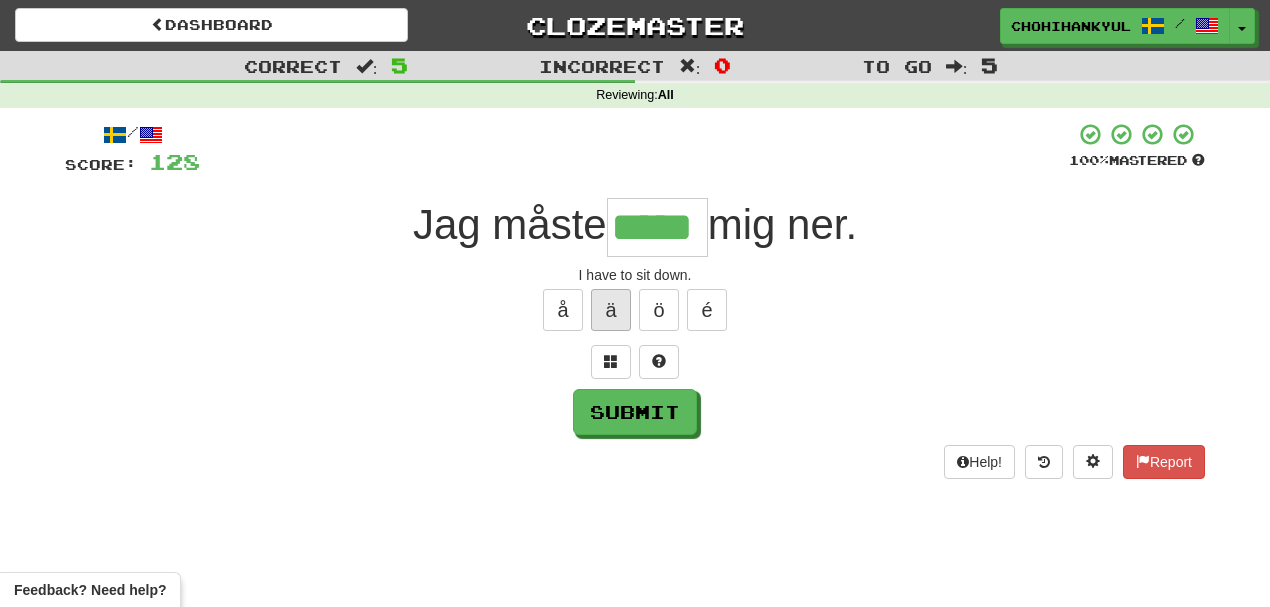 type on "*****" 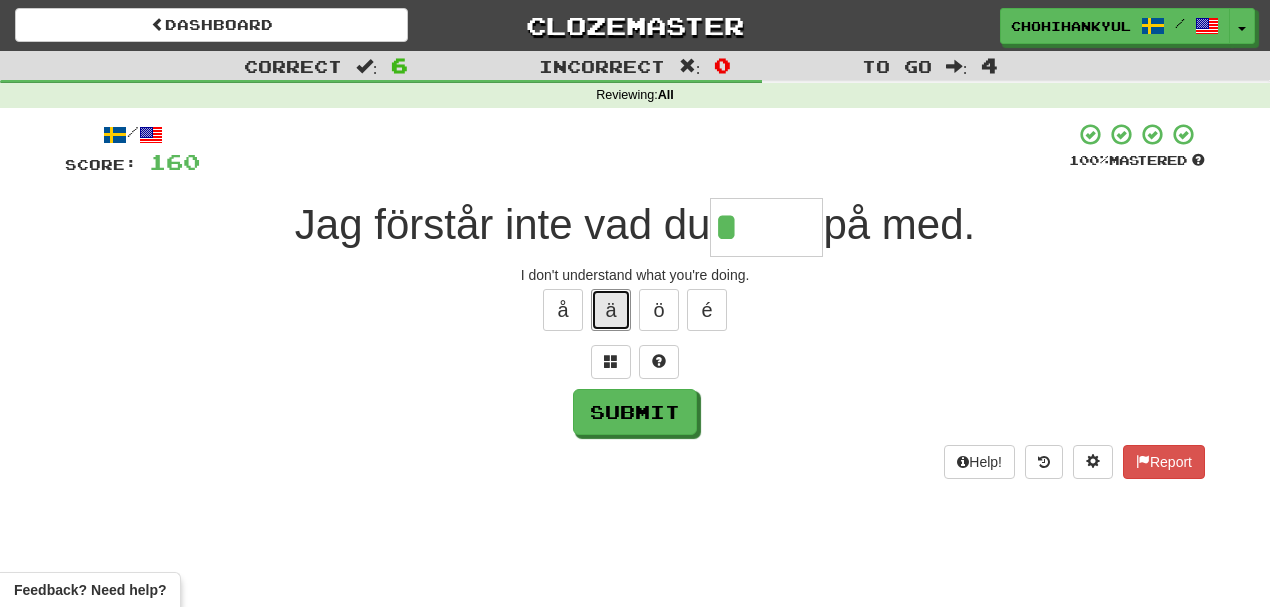 click on "ä" at bounding box center [611, 310] 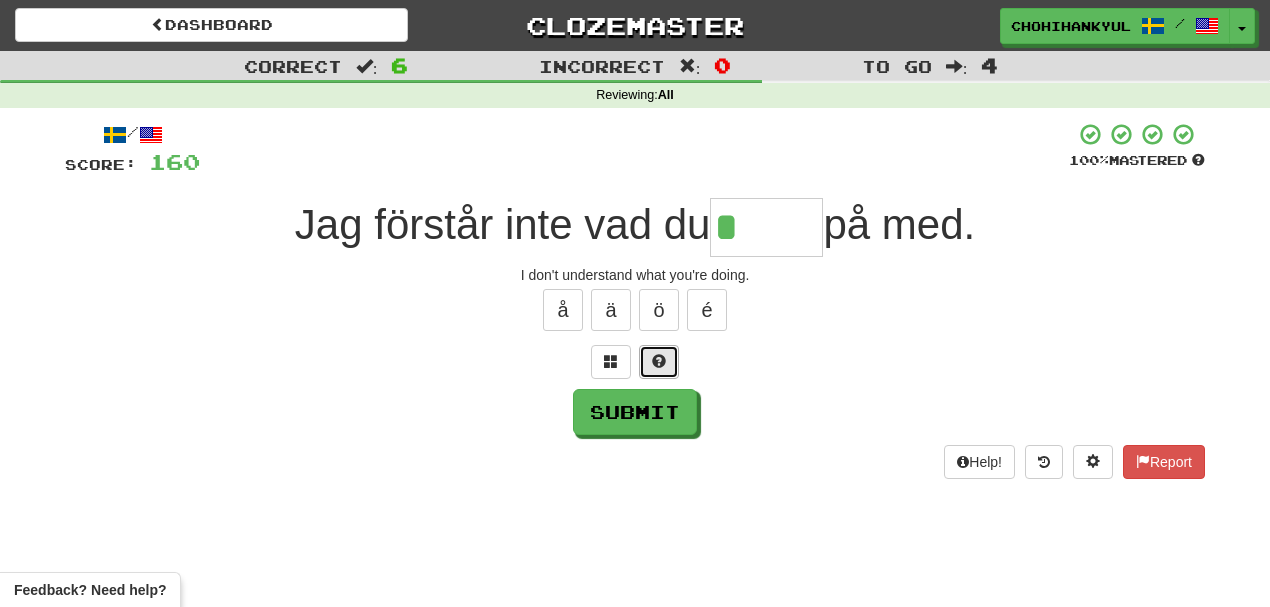 click at bounding box center (659, 362) 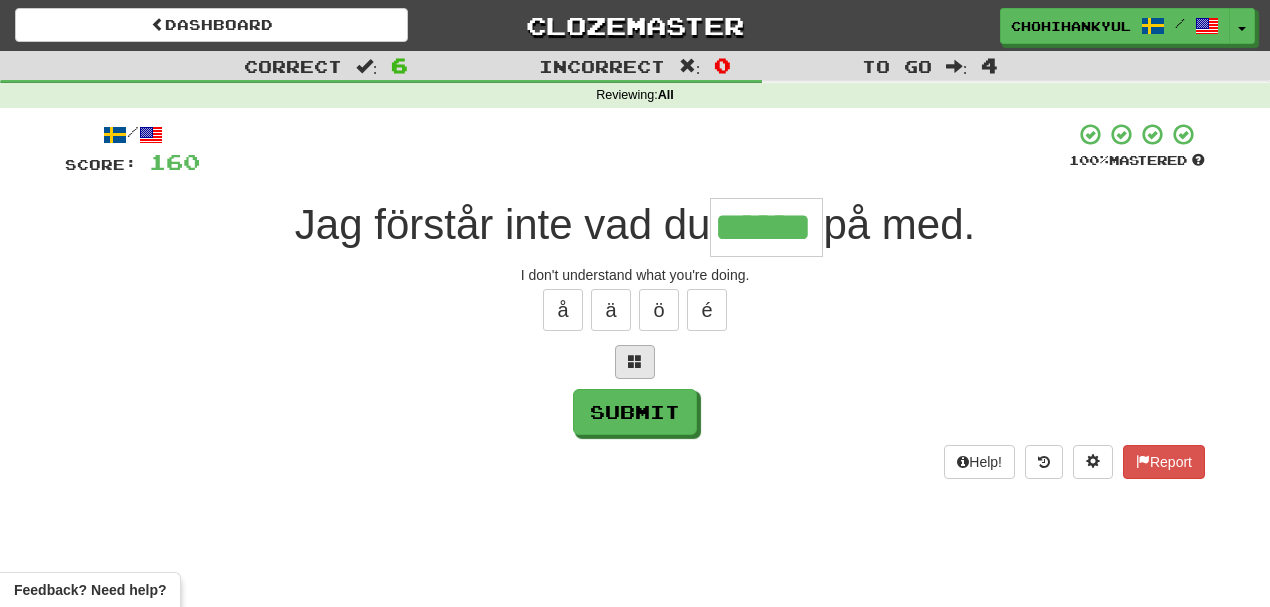 type on "******" 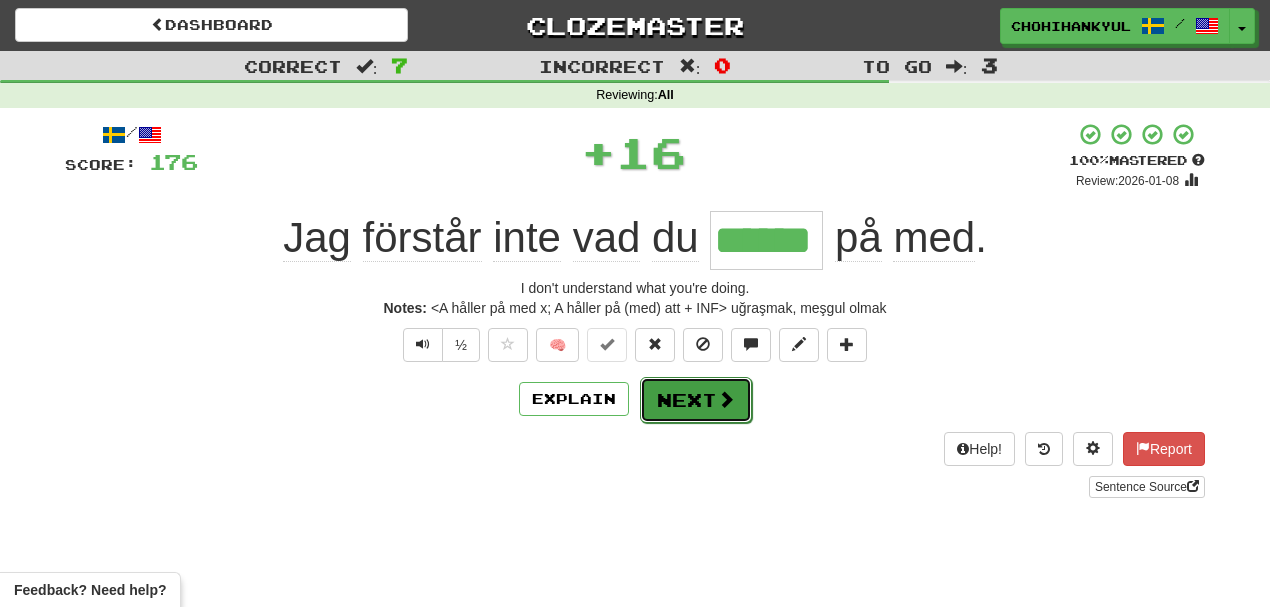 click on "Next" at bounding box center (696, 400) 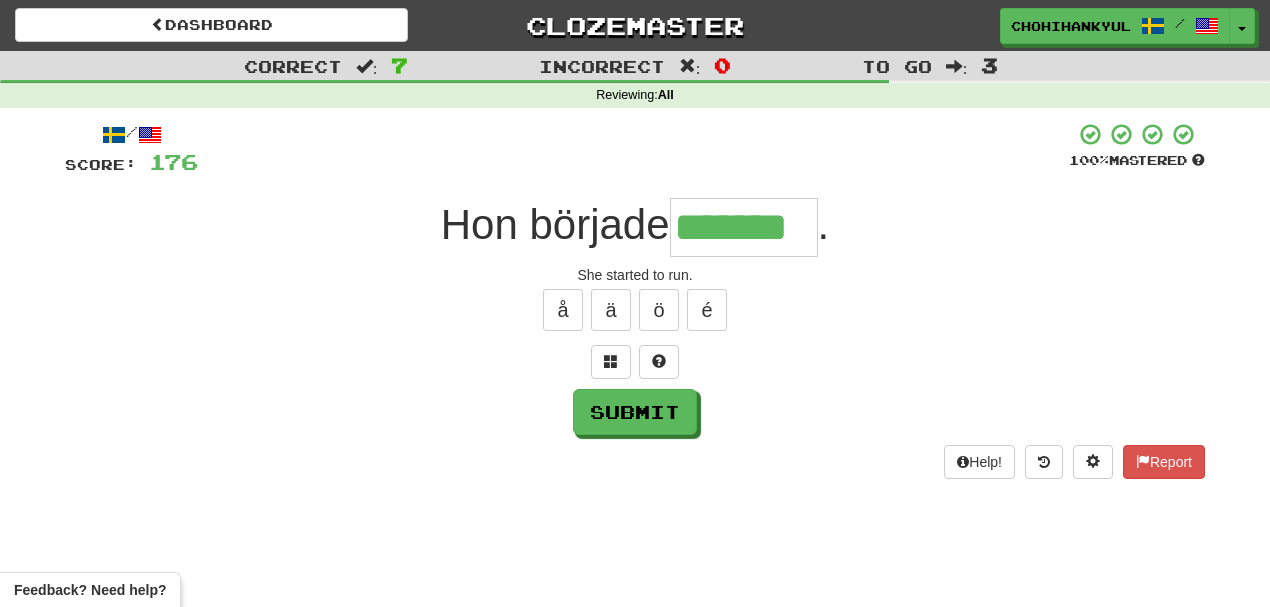 type on "*******" 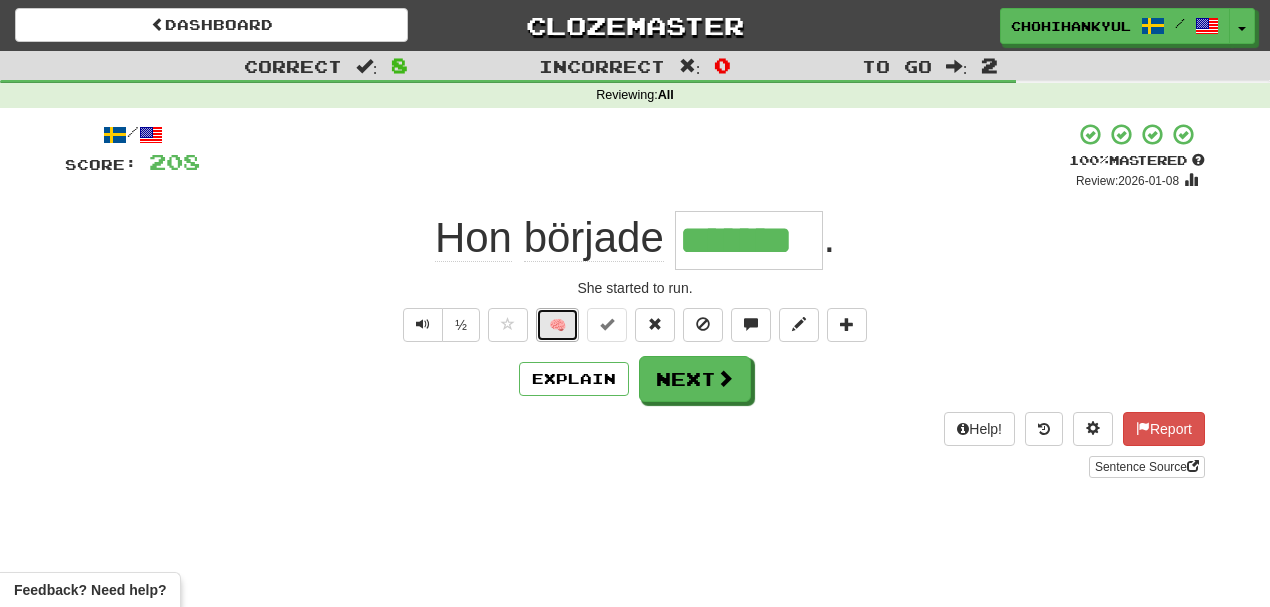 click on "🧠" at bounding box center [557, 325] 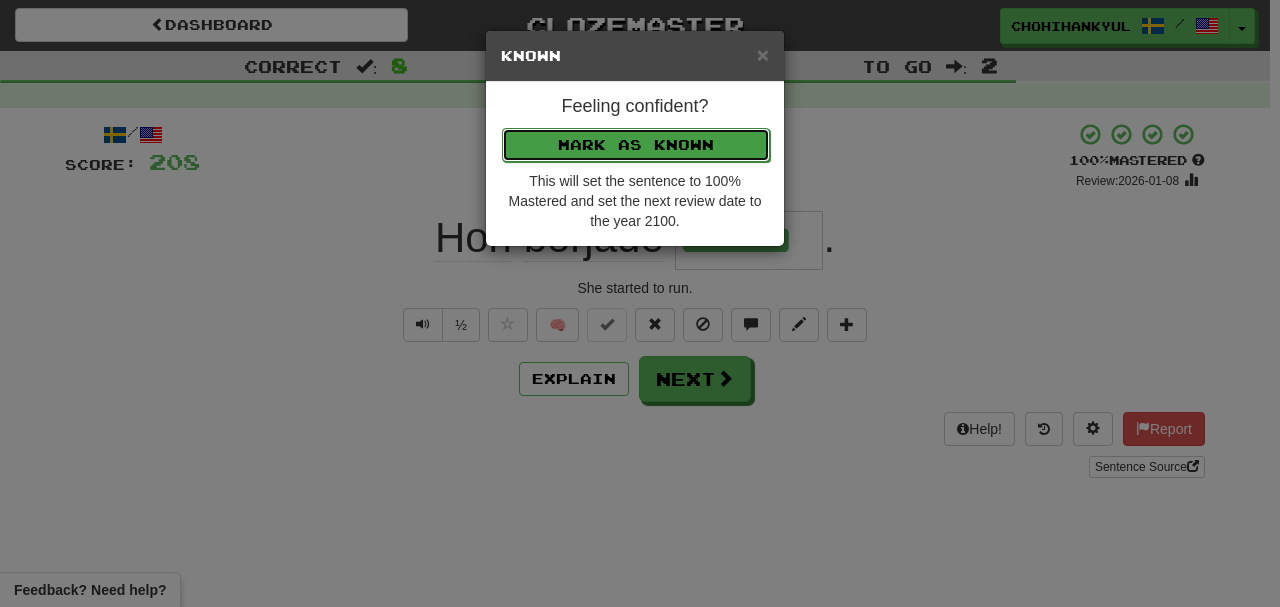 click on "Mark as Known" at bounding box center [636, 145] 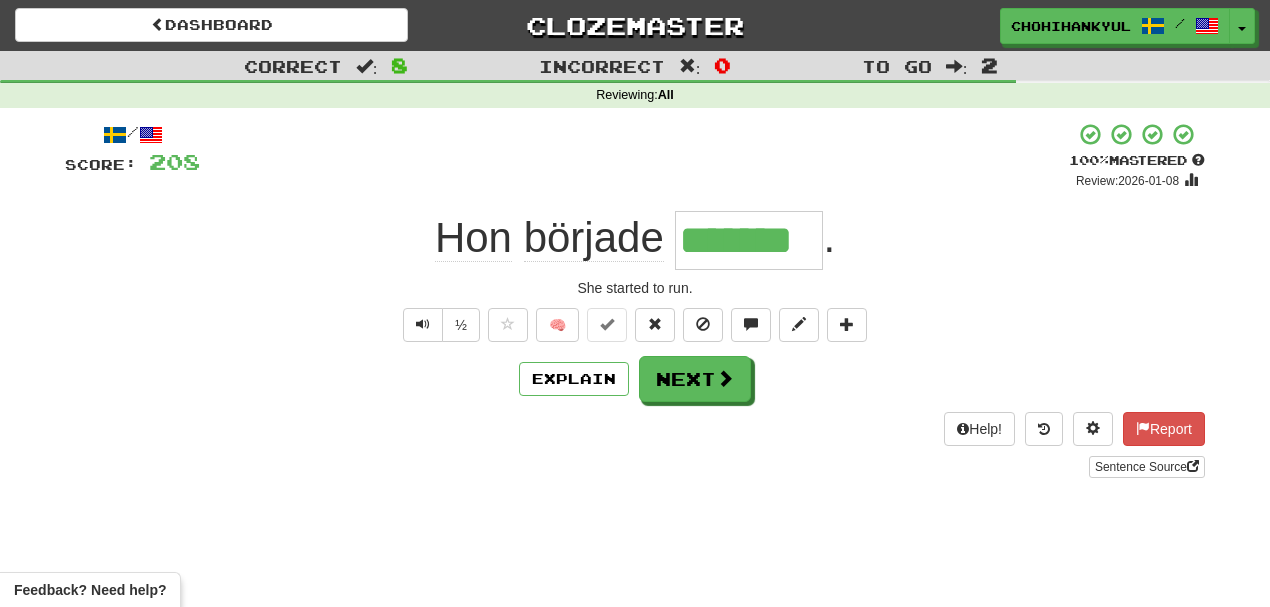 click on "/ Score: 208 + 32 100 % Mastered Review: 2026-01-08 Hon började *******. She started to run. ½ 🧠 Explain Next Help! Report Sentence Source" at bounding box center [635, 300] 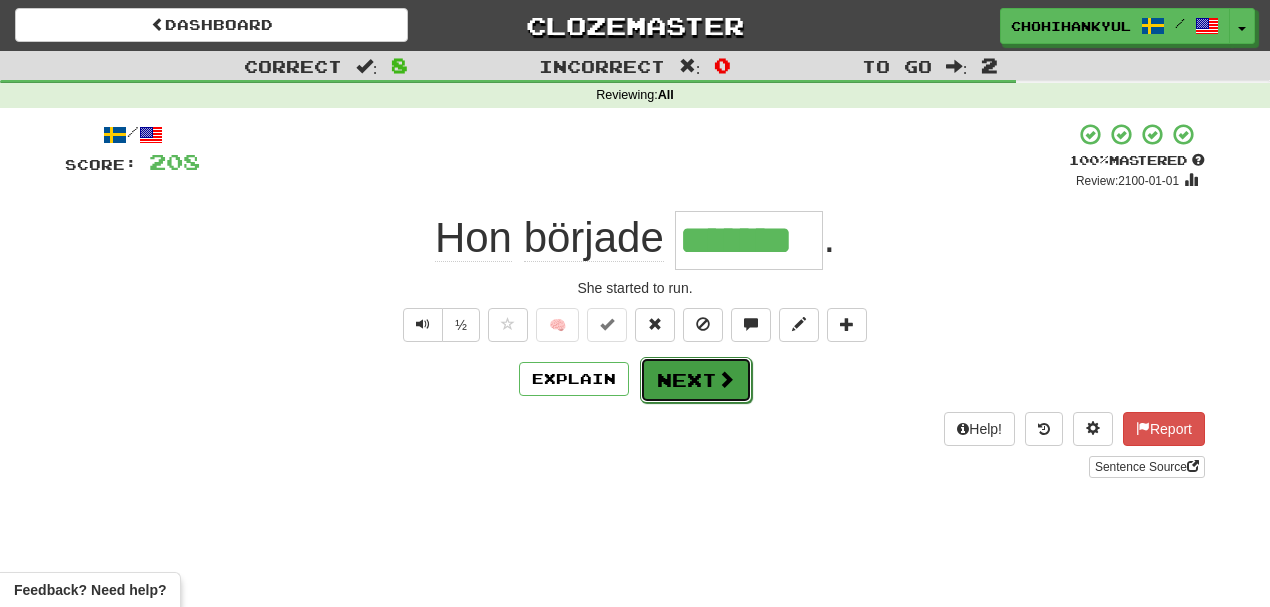 click on "Next" at bounding box center (696, 380) 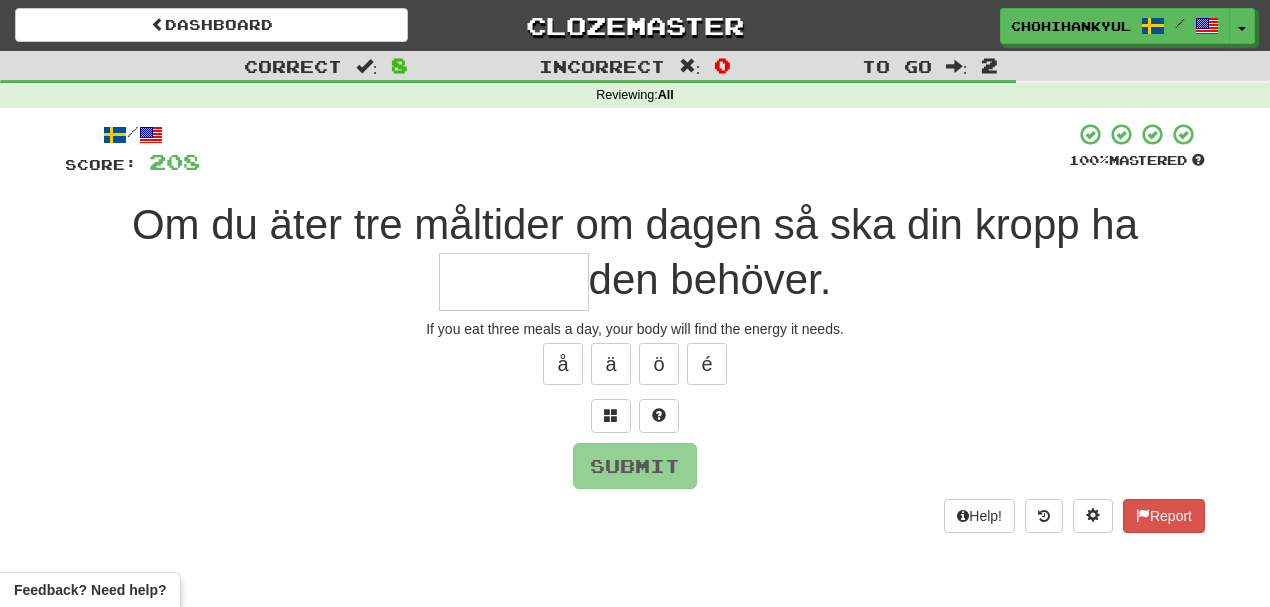 type on "*" 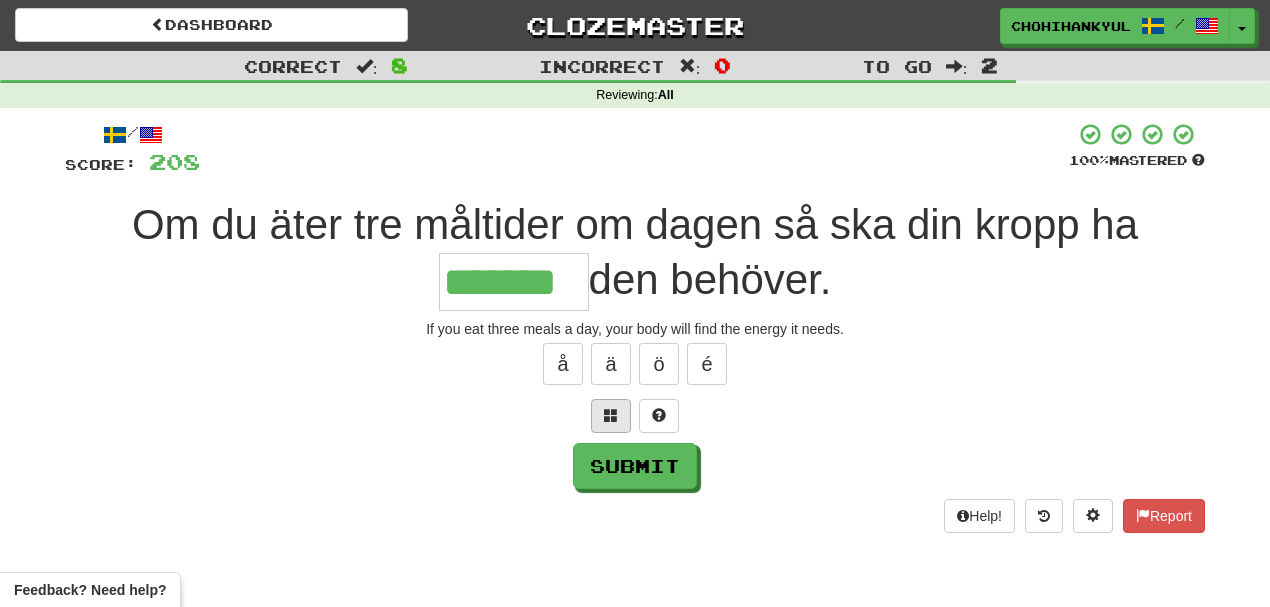 type on "*******" 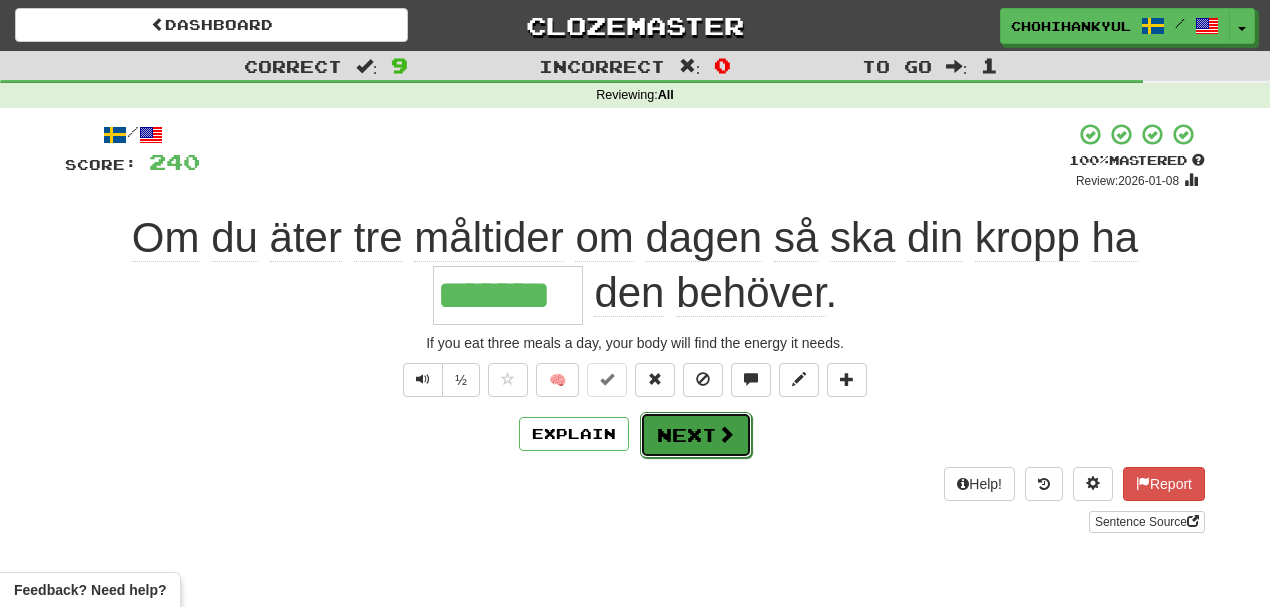 click on "Next" at bounding box center (696, 435) 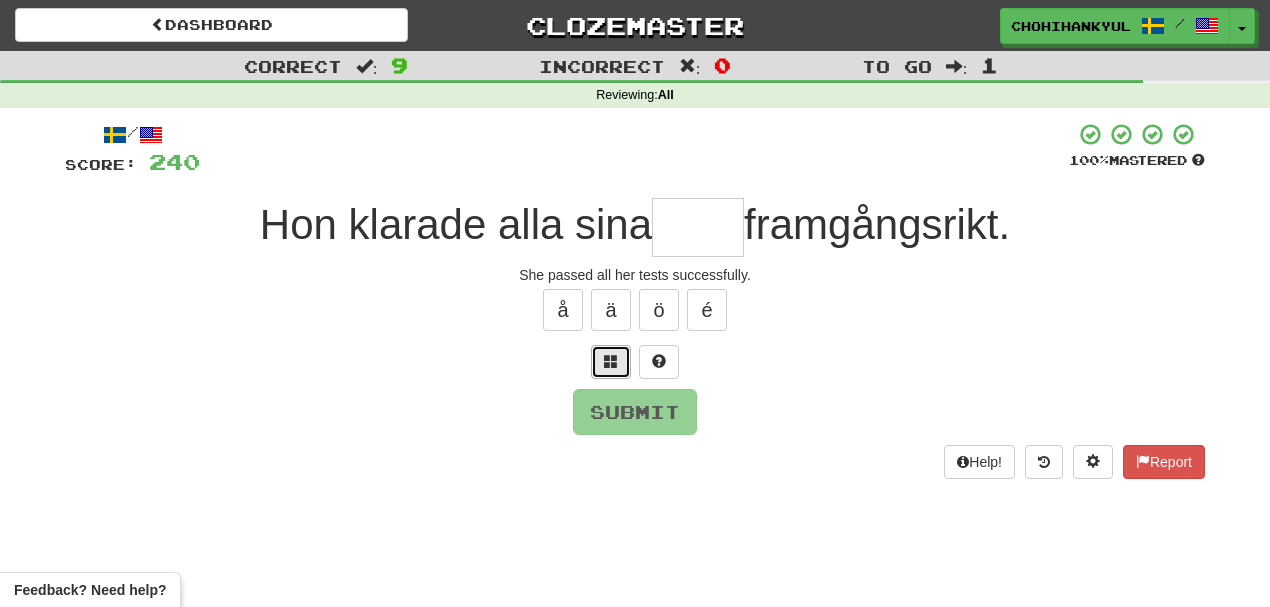 click at bounding box center (611, 362) 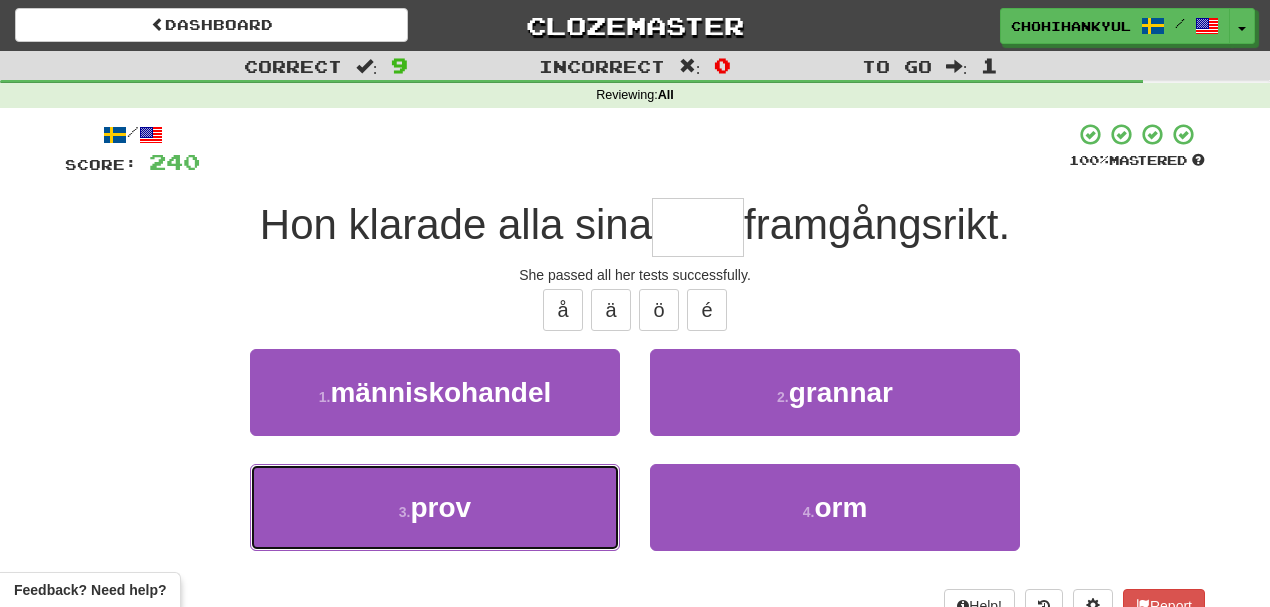 click on "3 .  prov" at bounding box center (435, 507) 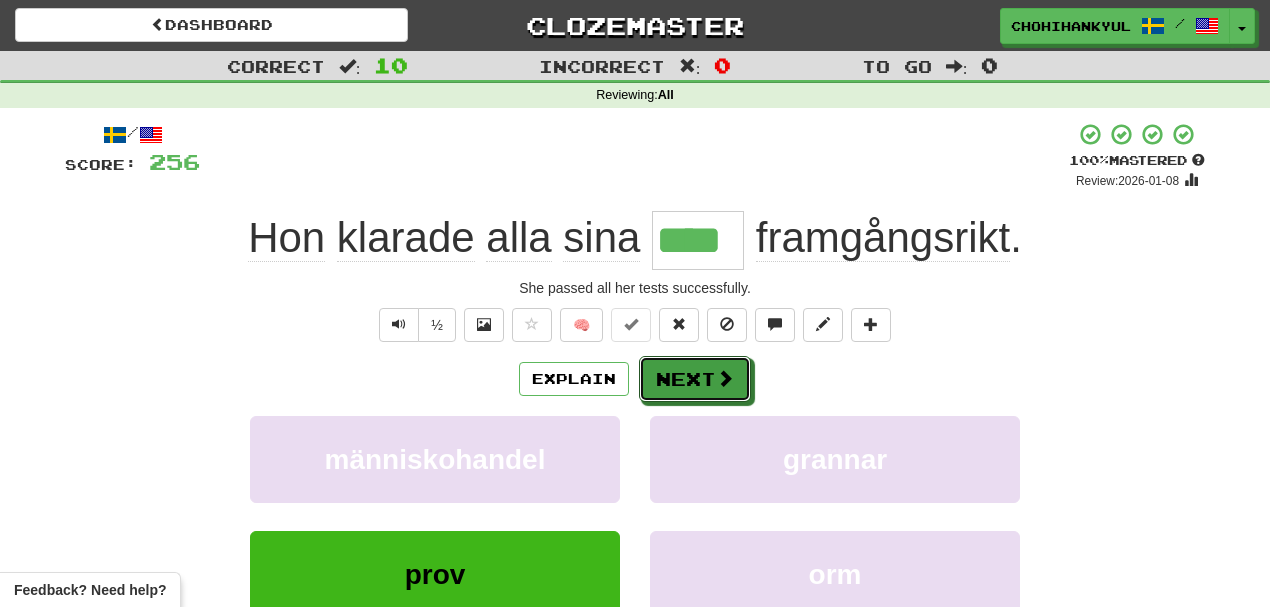 click on "Next" at bounding box center (695, 379) 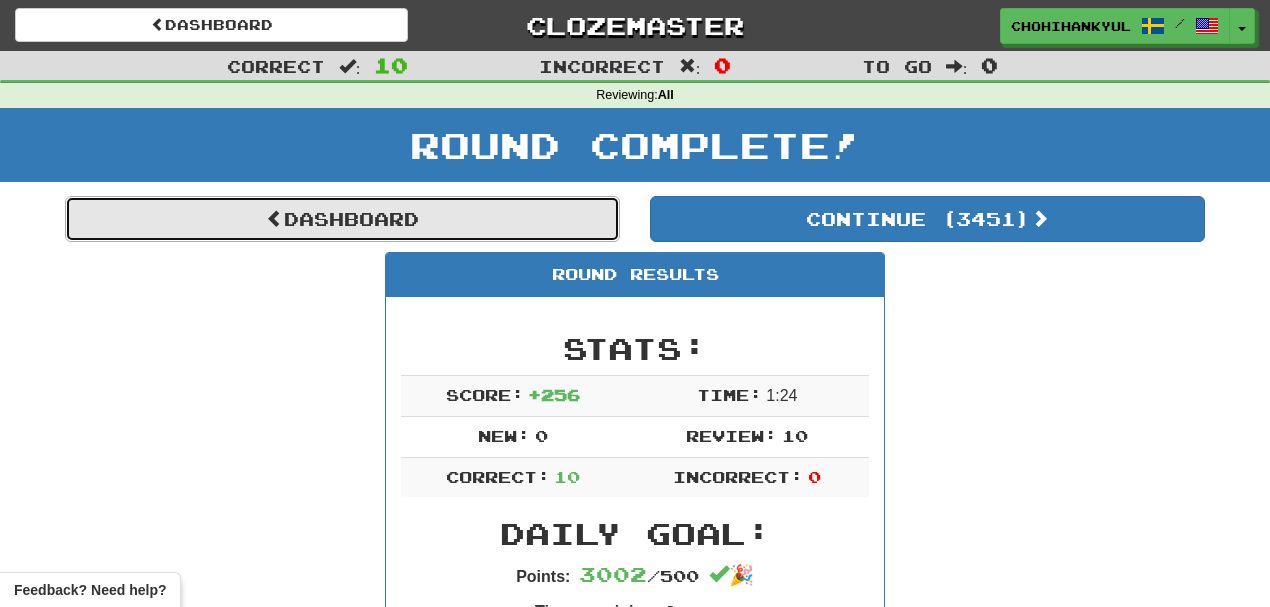 click on "Dashboard" at bounding box center (342, 219) 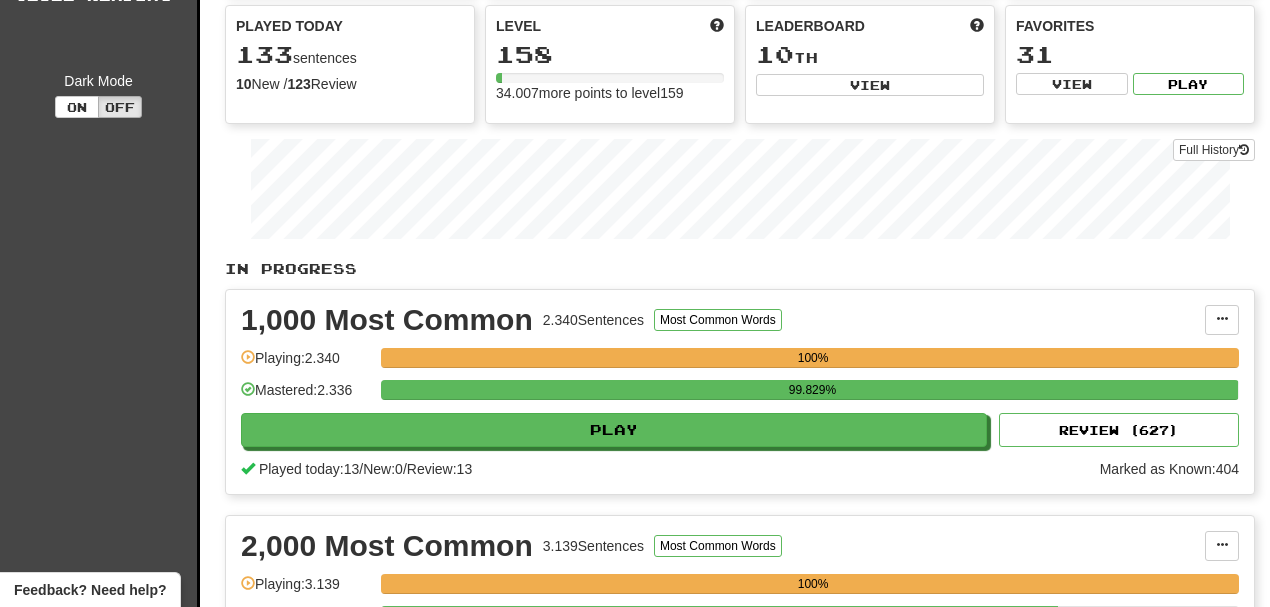 scroll, scrollTop: 0, scrollLeft: 0, axis: both 